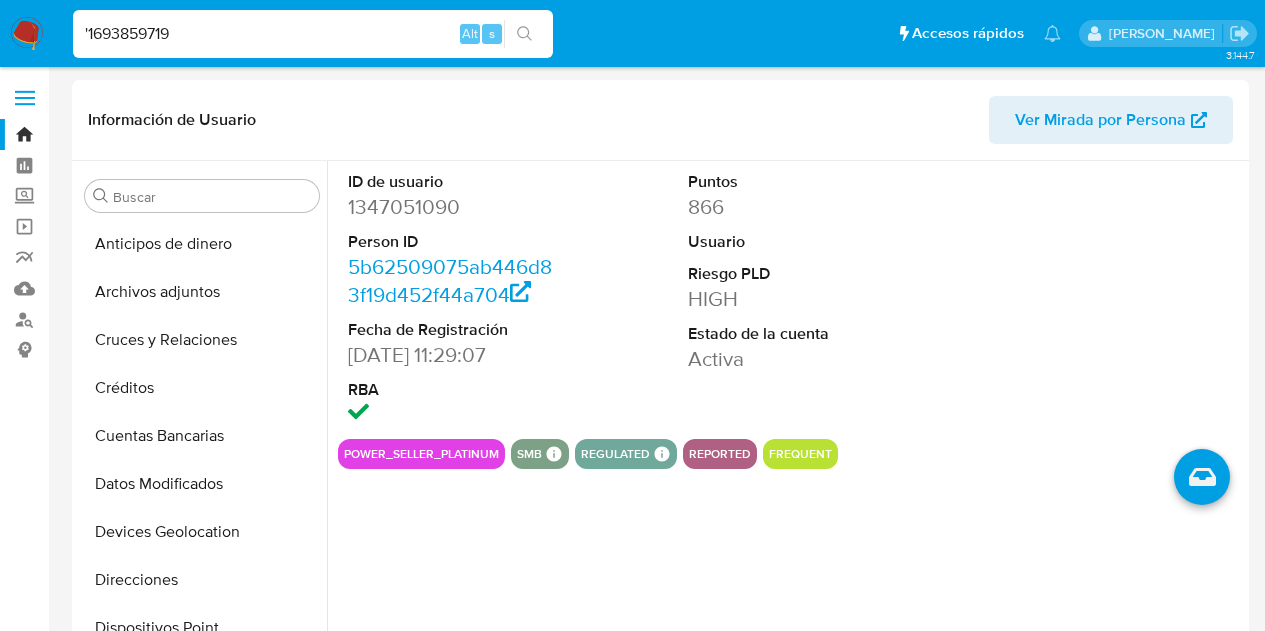 select on "10" 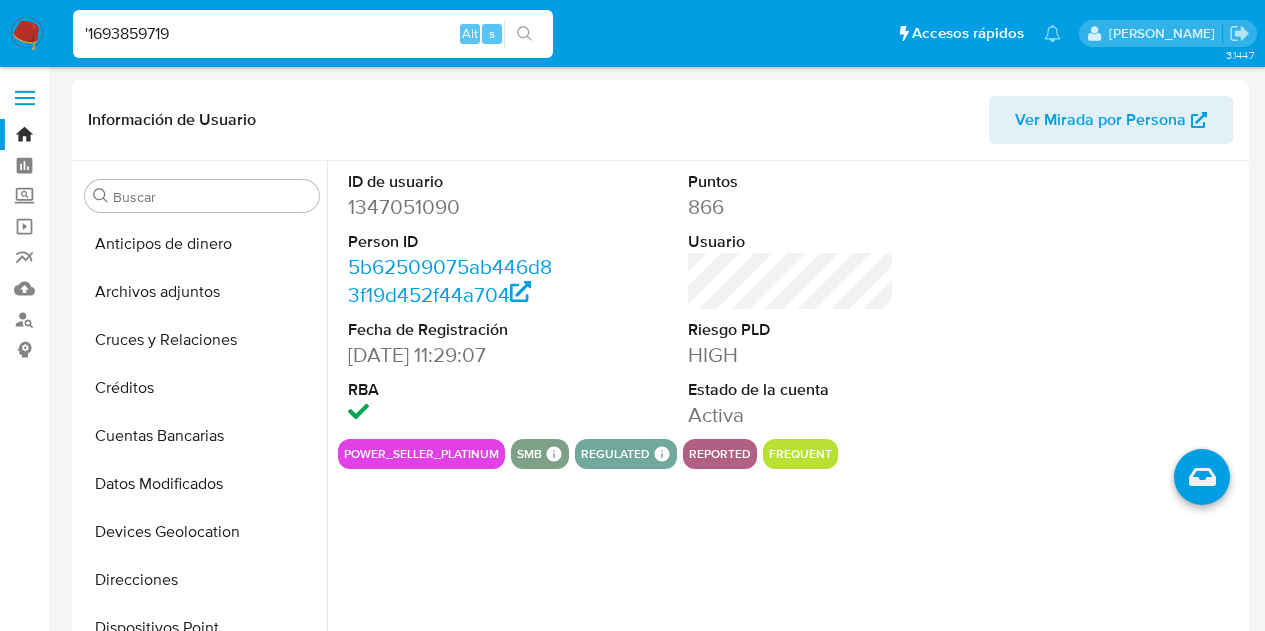 scroll, scrollTop: 0, scrollLeft: 0, axis: both 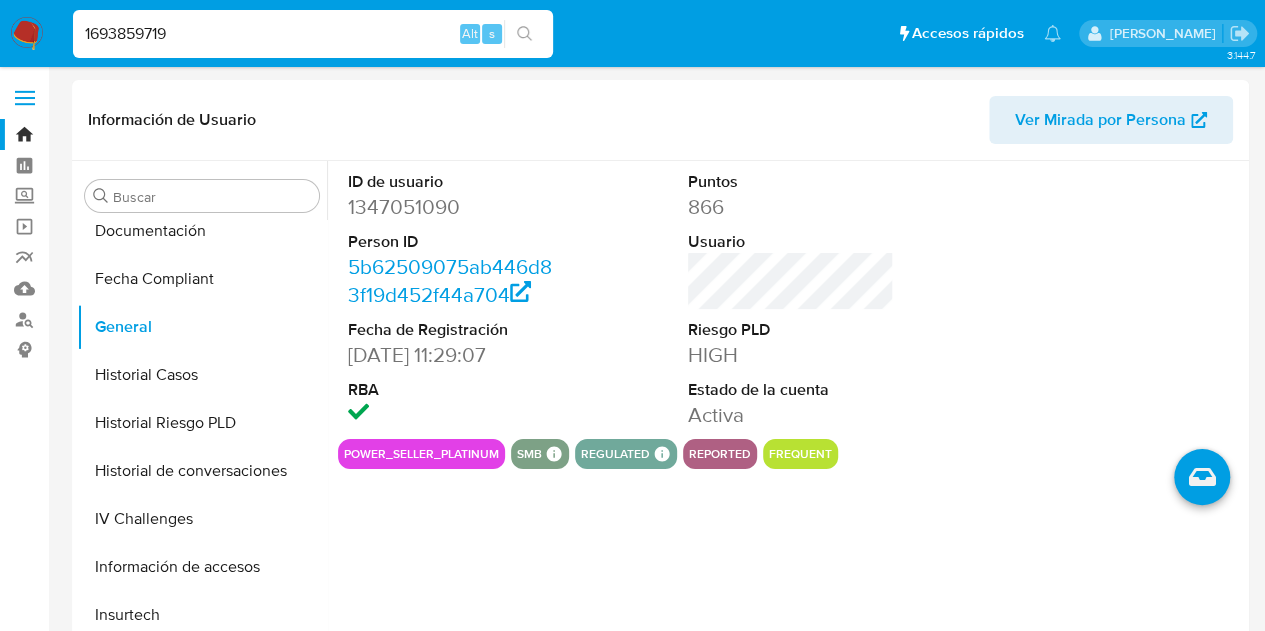 type on "1693859719" 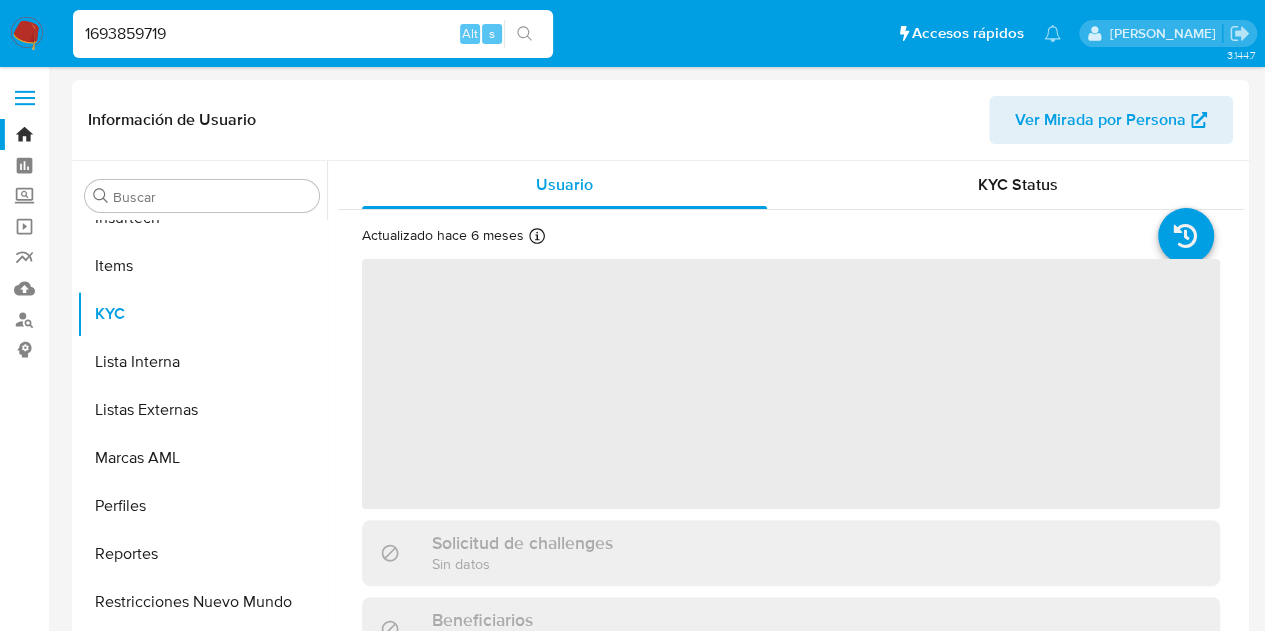 scroll, scrollTop: 845, scrollLeft: 0, axis: vertical 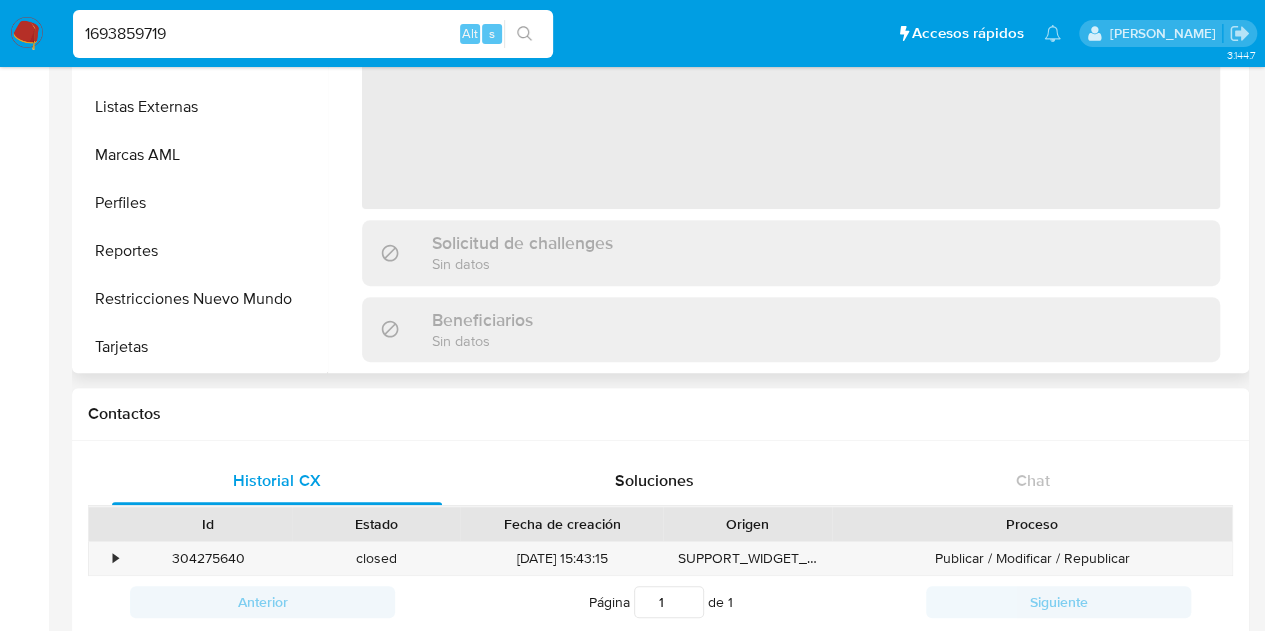 select on "10" 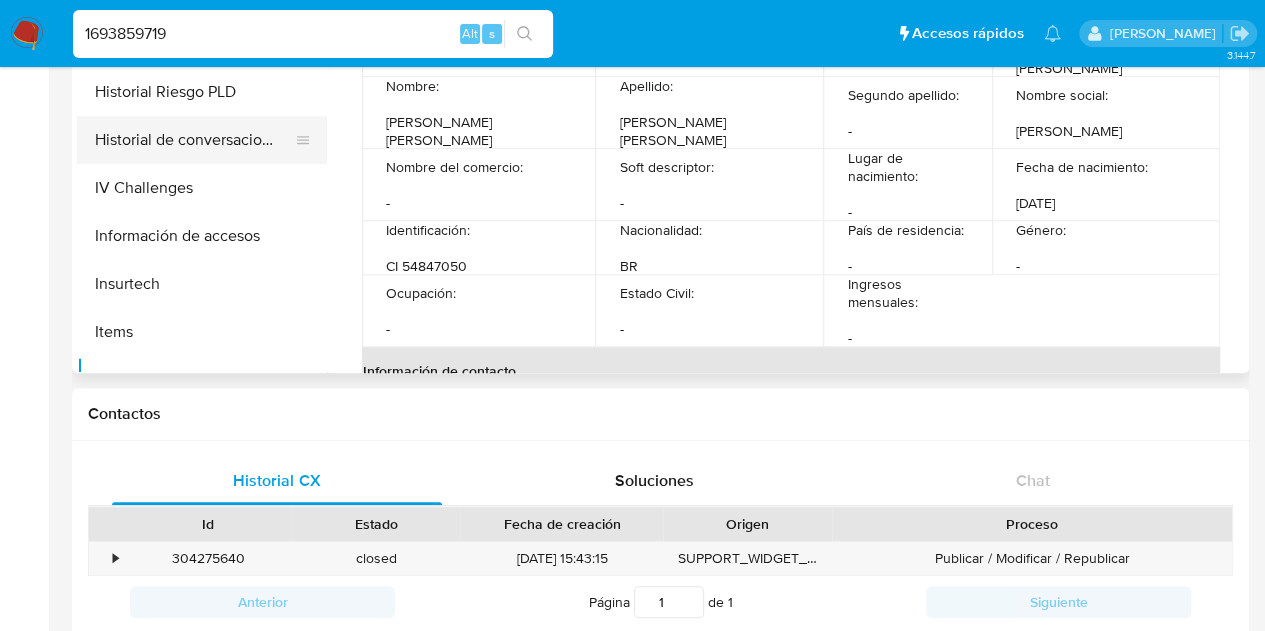 scroll, scrollTop: 445, scrollLeft: 0, axis: vertical 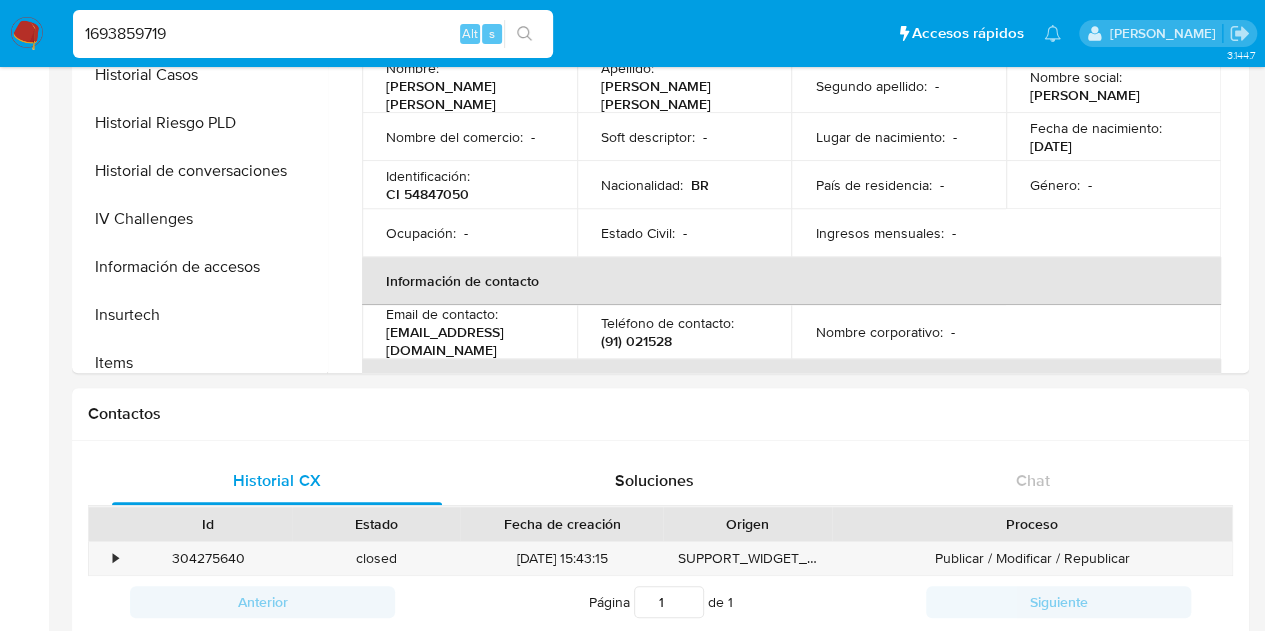 click on "Pausado Ver notificaciones 1693859719 Alt s Accesos rápidos   Presiona las siguientes teclas para acceder a algunas de las funciones Buscar caso o usuario Alt s Volver al home Alt h Agregar un archivo adjunto Alt a Gregorio Negri" at bounding box center (632, 33) 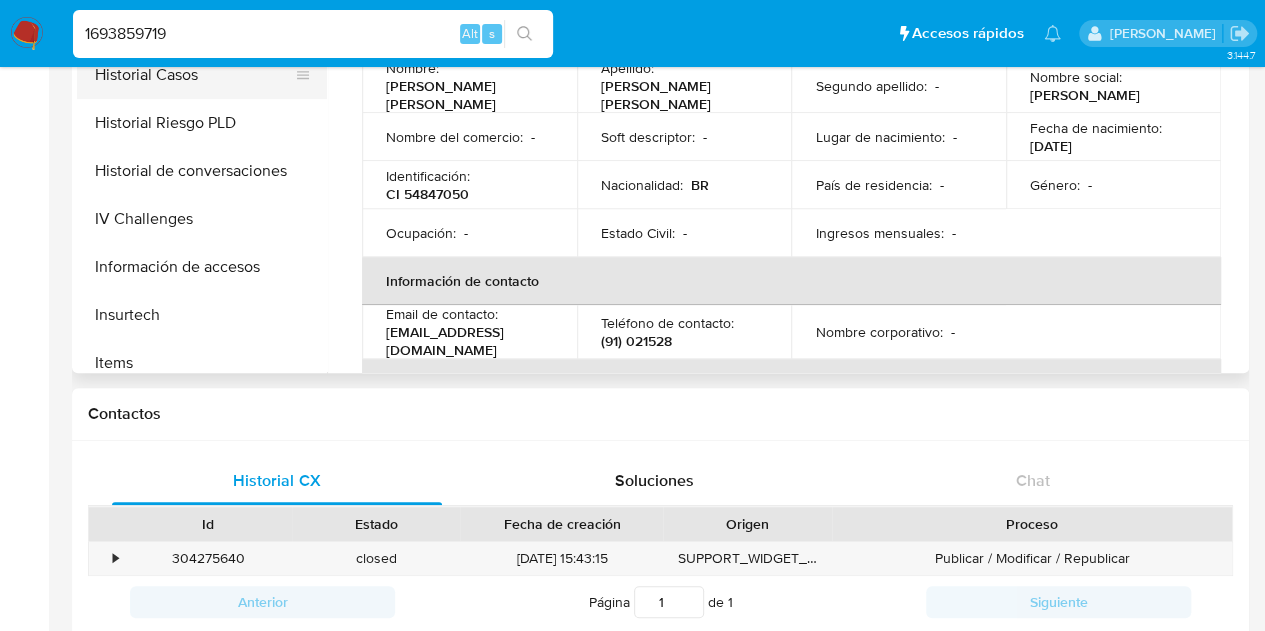 click on "Historial Casos" at bounding box center [194, 75] 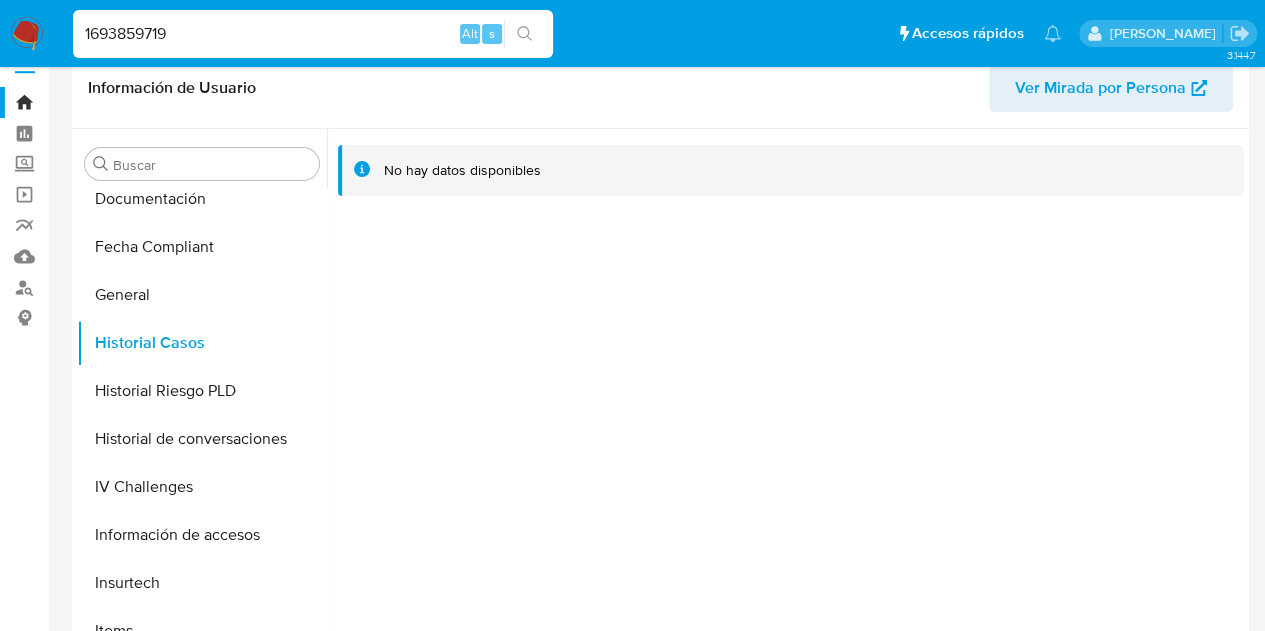 scroll, scrollTop: 0, scrollLeft: 0, axis: both 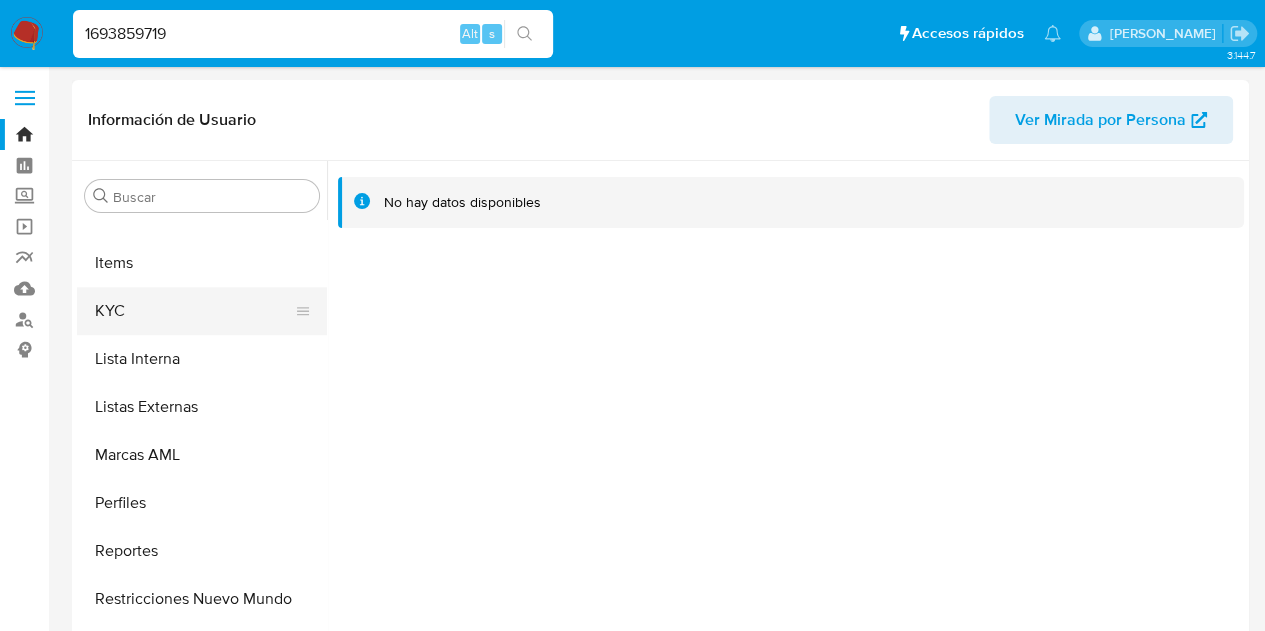 click on "KYC" at bounding box center (194, 311) 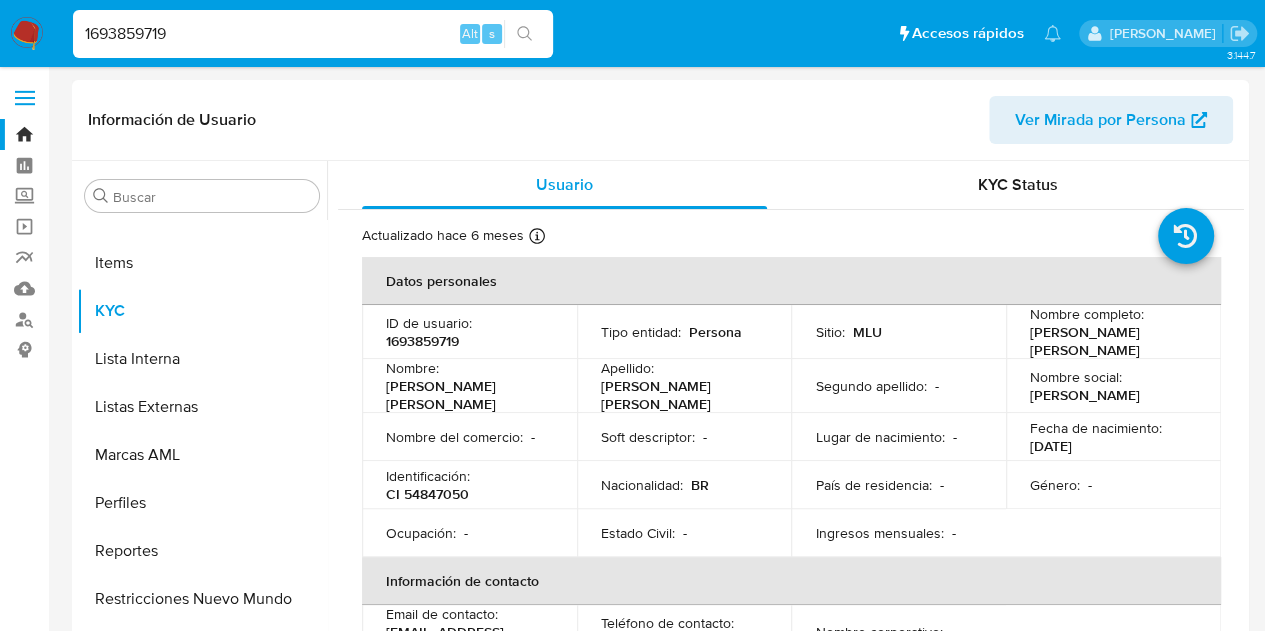 click on "Angela Maria Pires da Silva" at bounding box center (1109, 341) 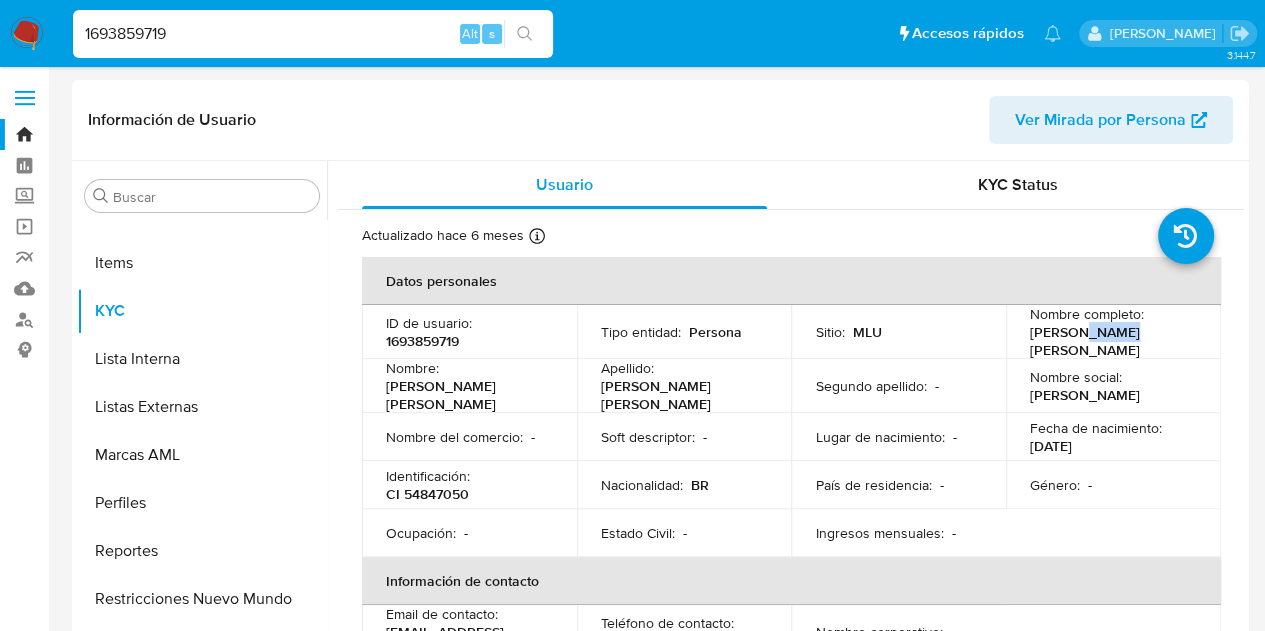 click on "Angela Maria Pires da Silva" at bounding box center (1109, 341) 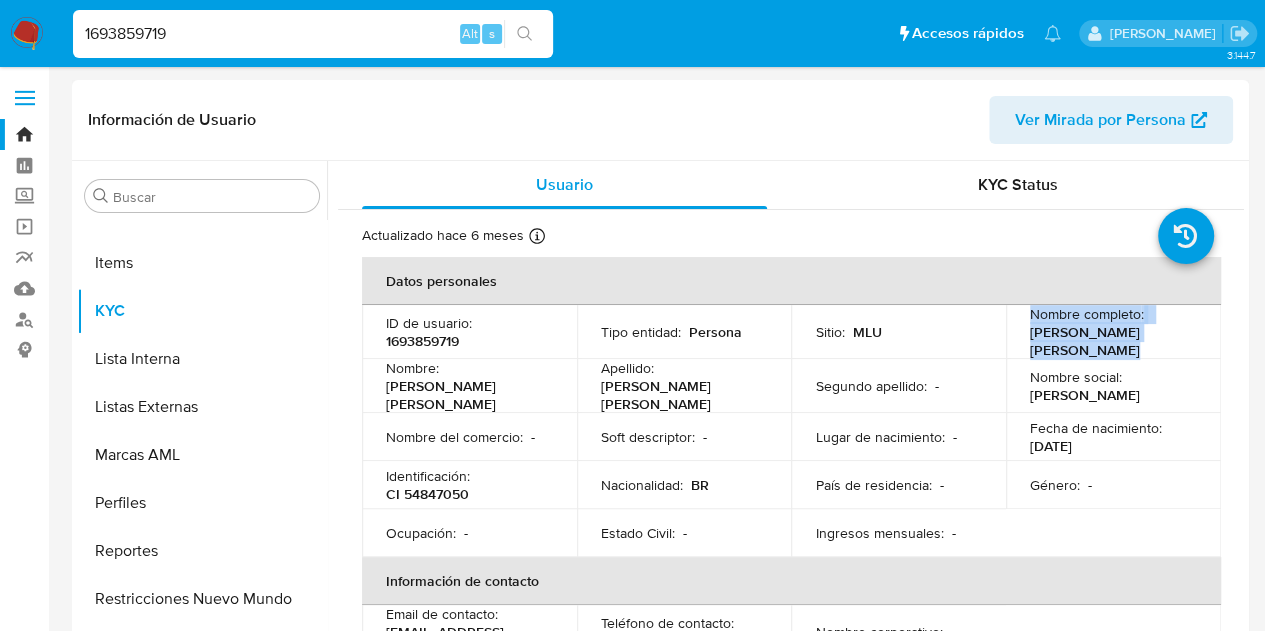 click on "Angela Maria Pires da Silva" at bounding box center [1109, 341] 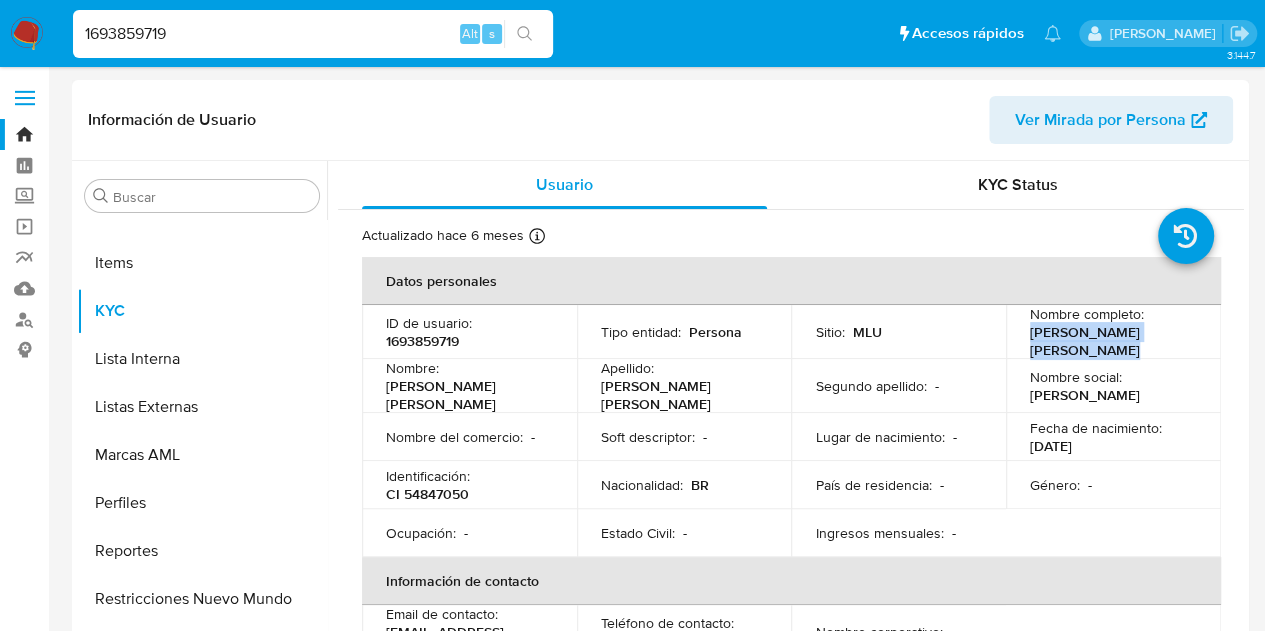 drag, startPoint x: 1024, startPoint y: 335, endPoint x: 1060, endPoint y: 346, distance: 37.64306 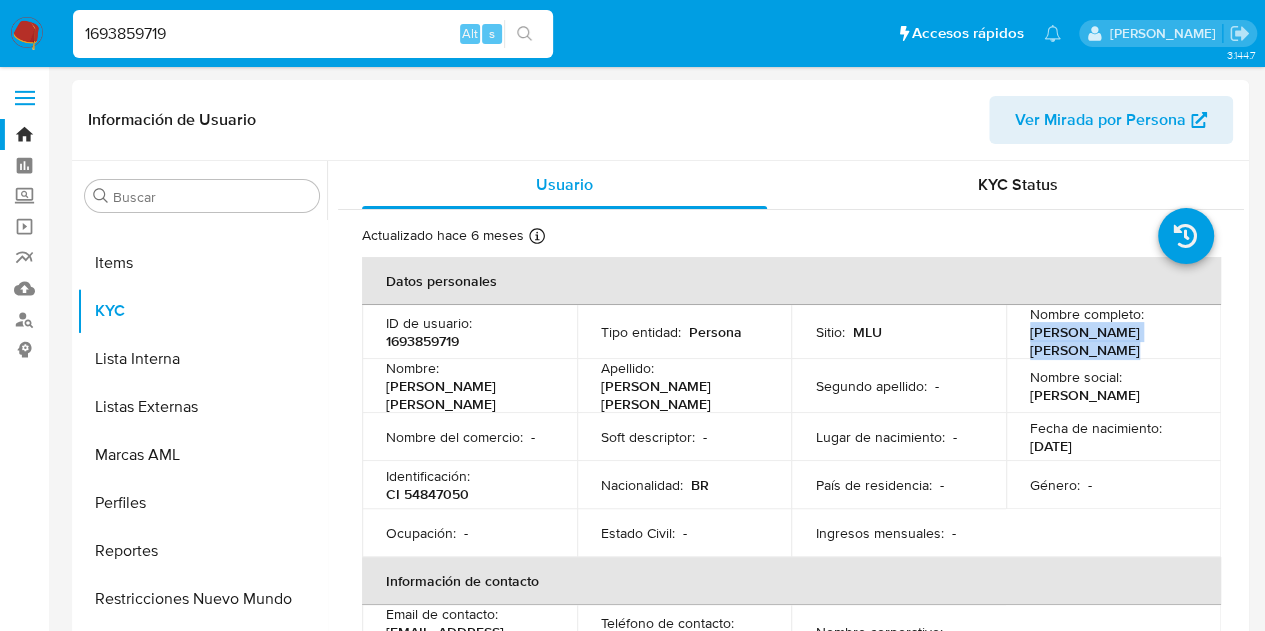 copy on "Angela Maria Pires da Silva" 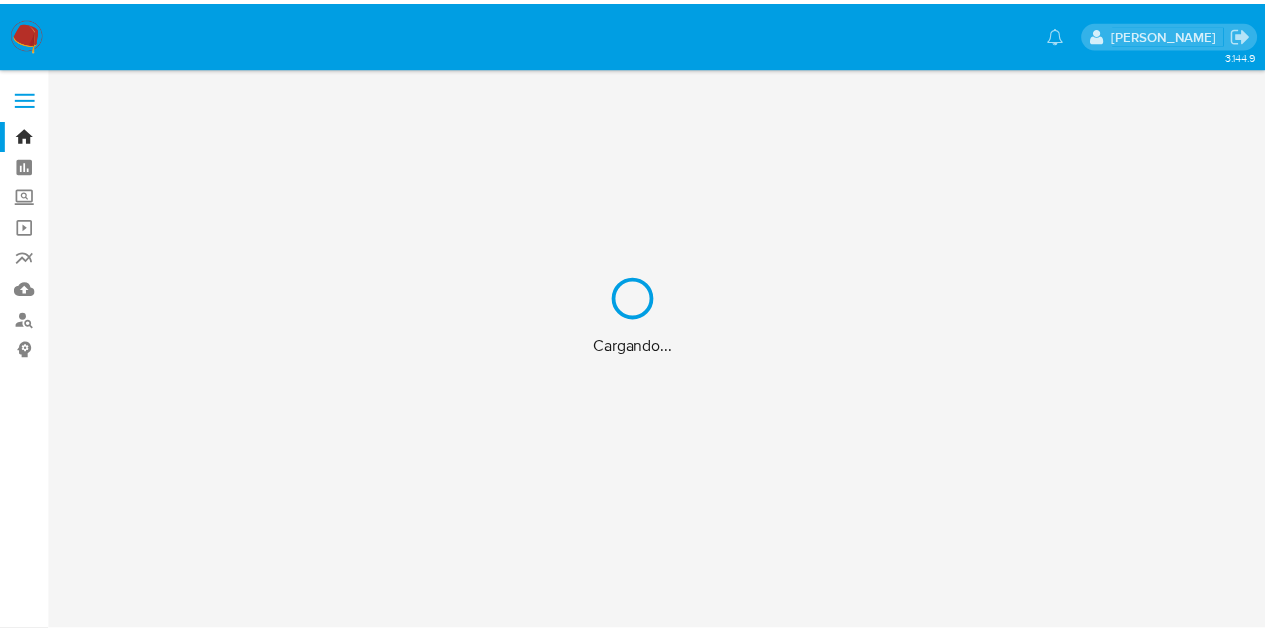 scroll, scrollTop: 0, scrollLeft: 0, axis: both 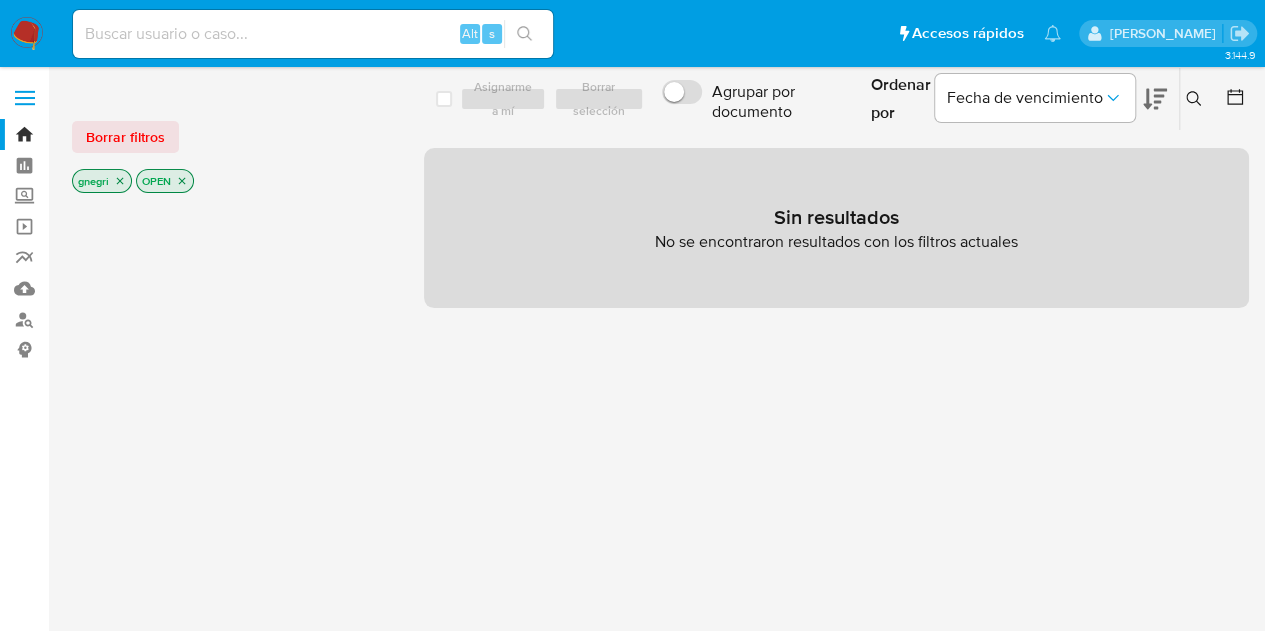 click on "gnegri" at bounding box center (102, 181) 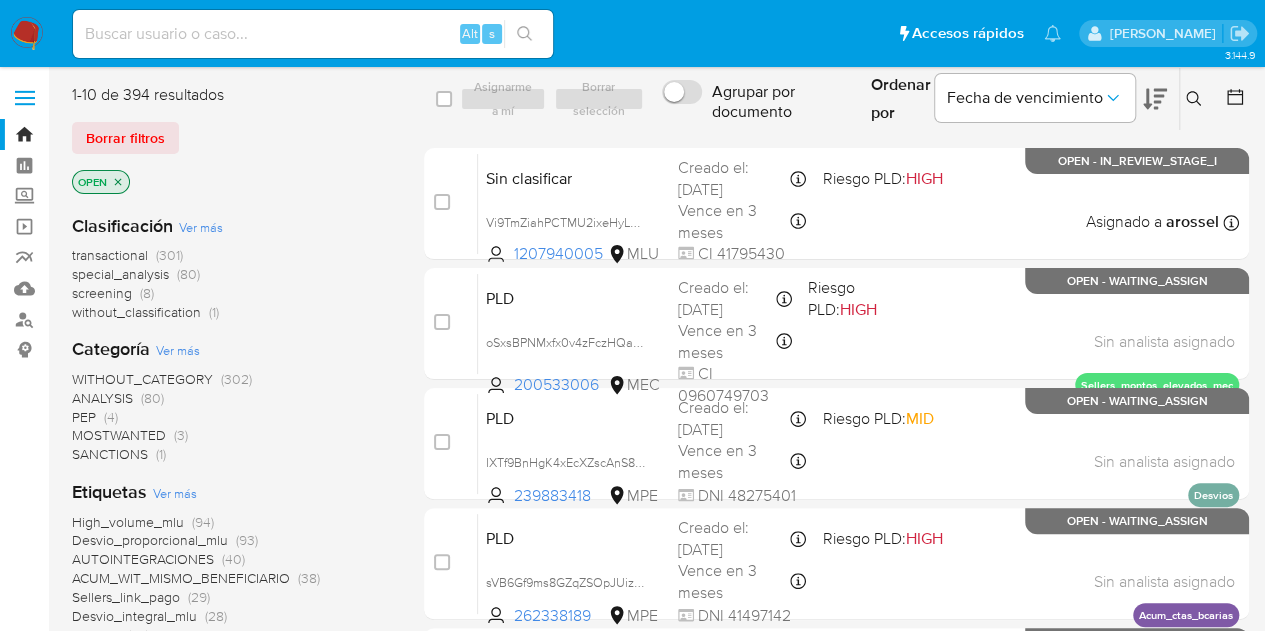 click 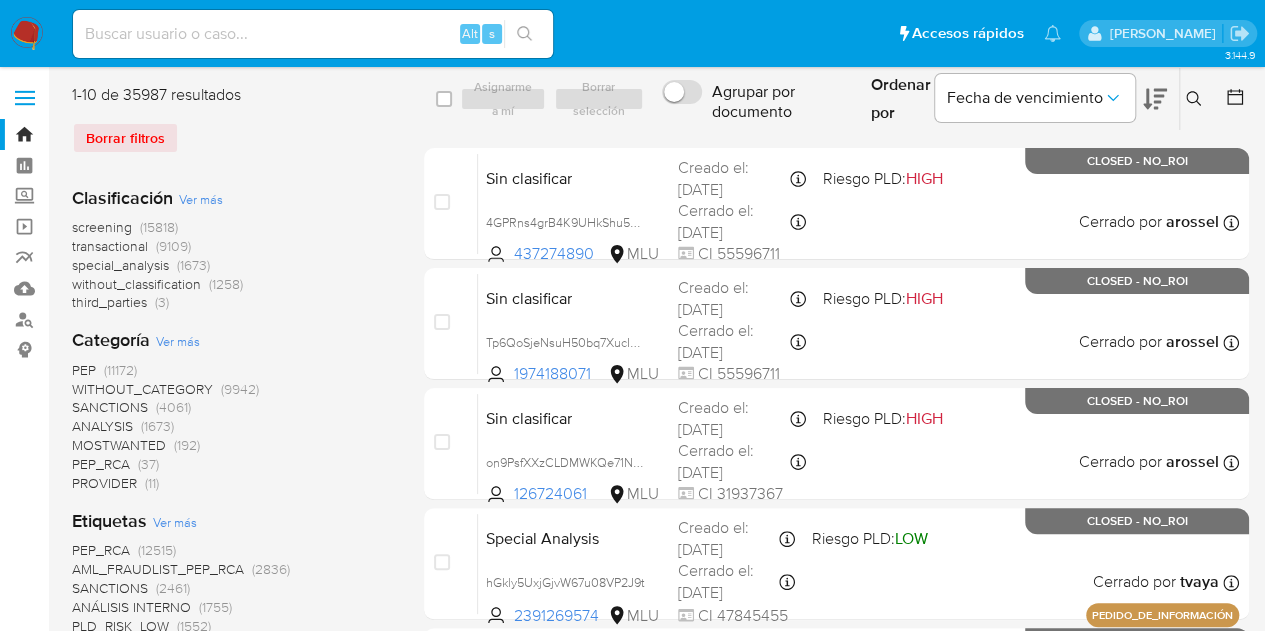 click 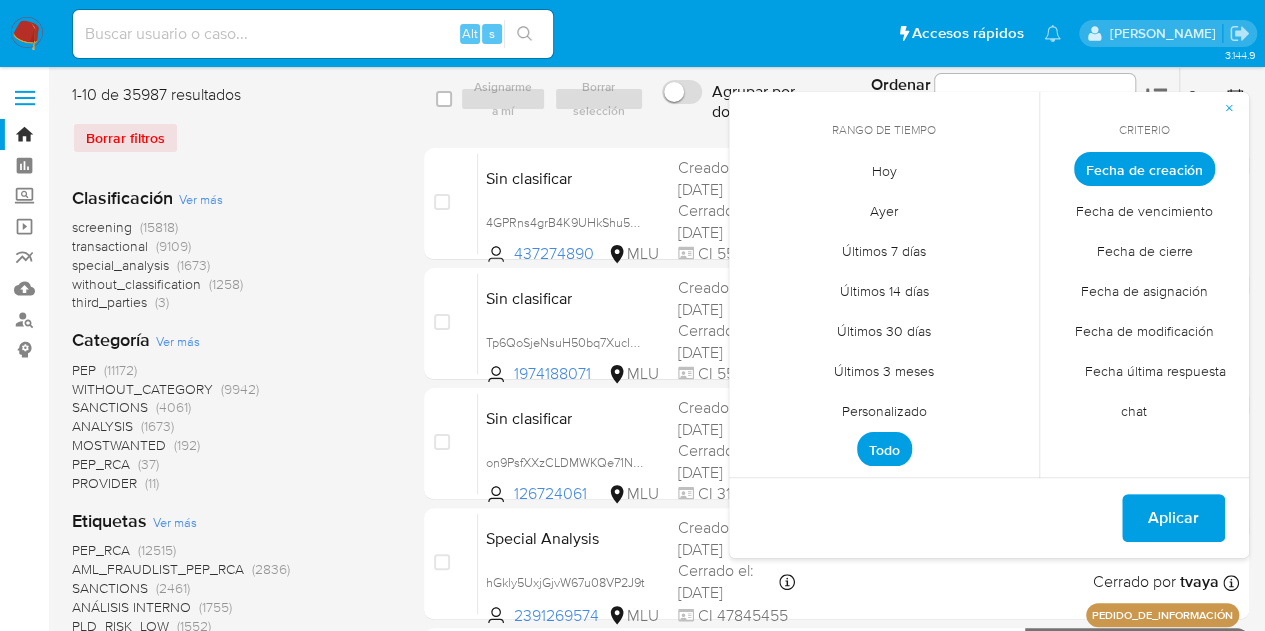 click on "Fecha de cierre" at bounding box center (1145, 250) 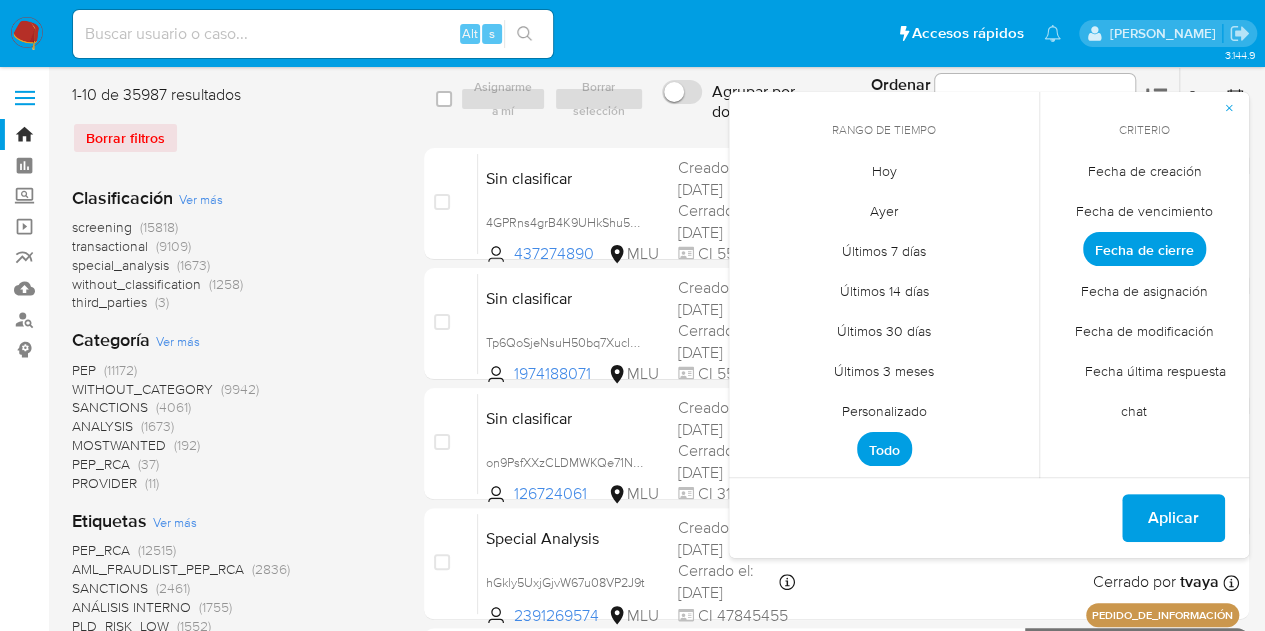 click on "Personalizado" at bounding box center (884, 410) 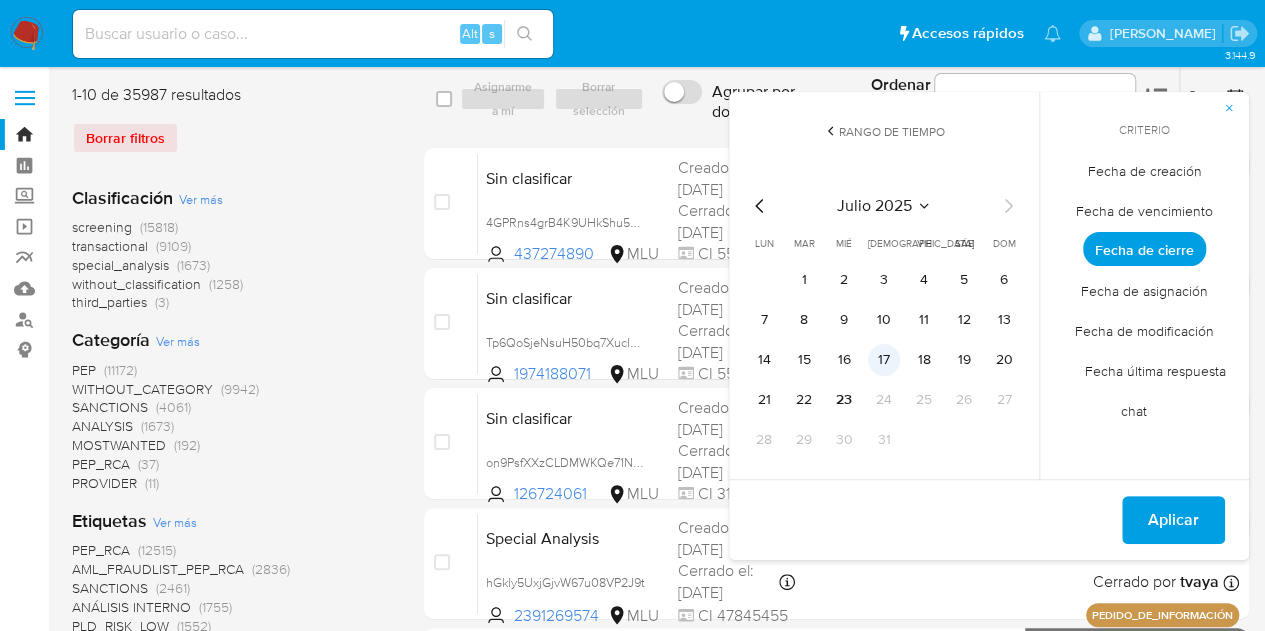 click on "17" at bounding box center [884, 360] 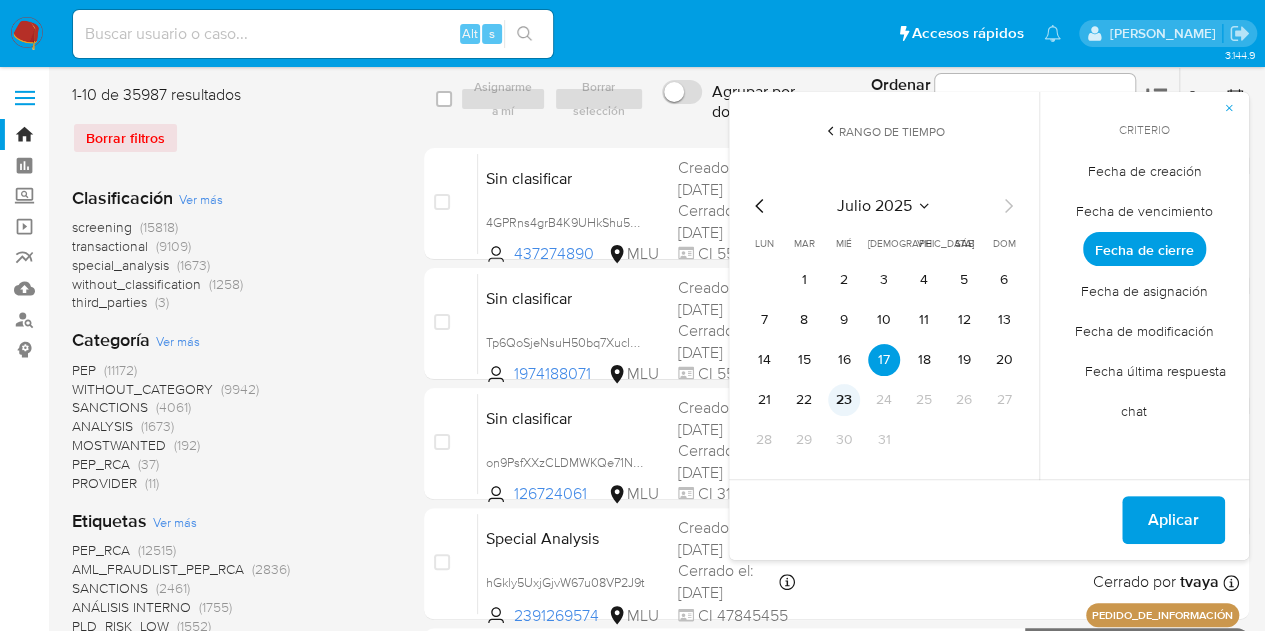 click on "23" at bounding box center [844, 400] 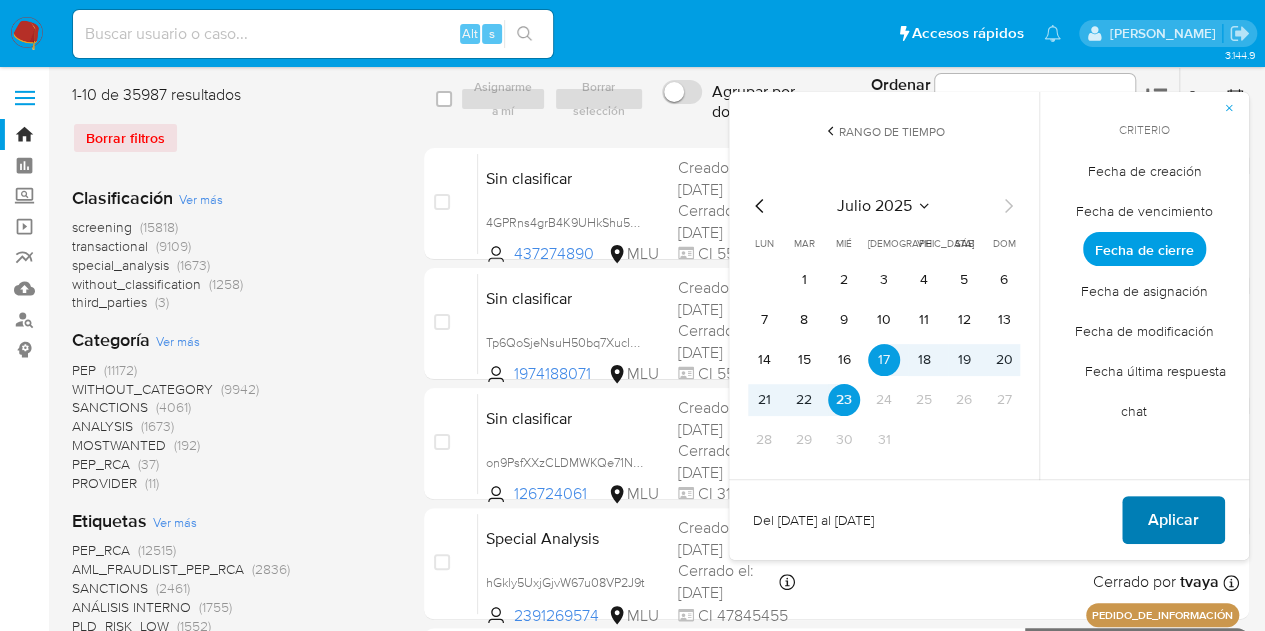 click on "Aplicar" at bounding box center [1173, 520] 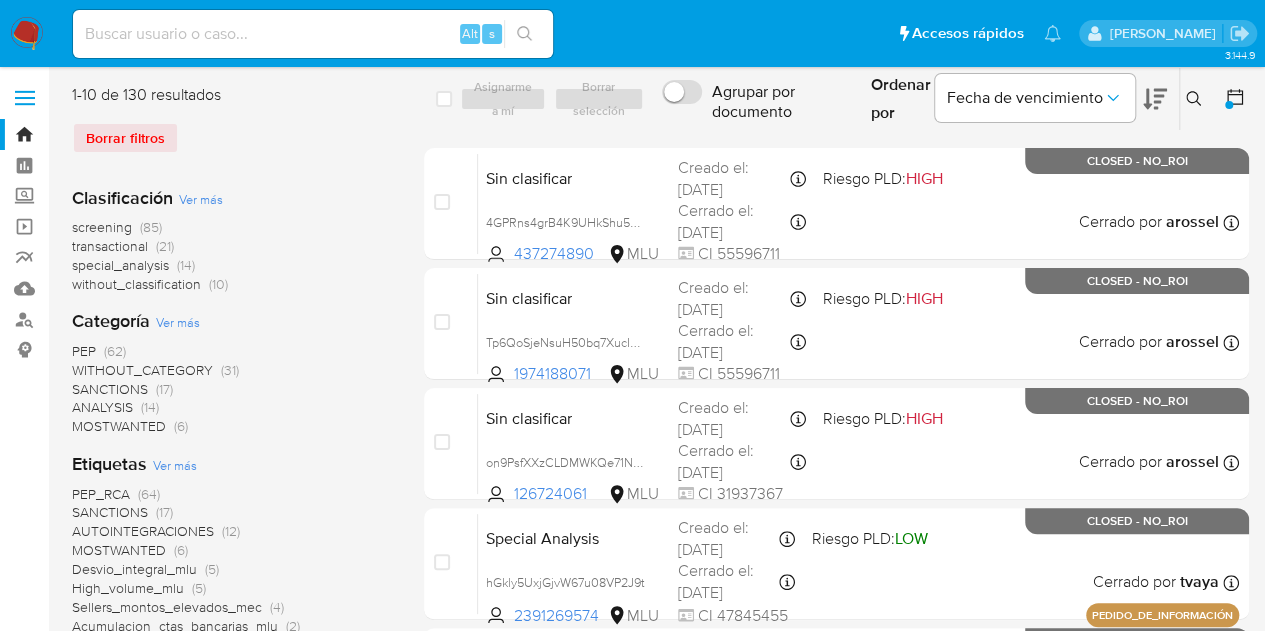 scroll, scrollTop: 500, scrollLeft: 0, axis: vertical 